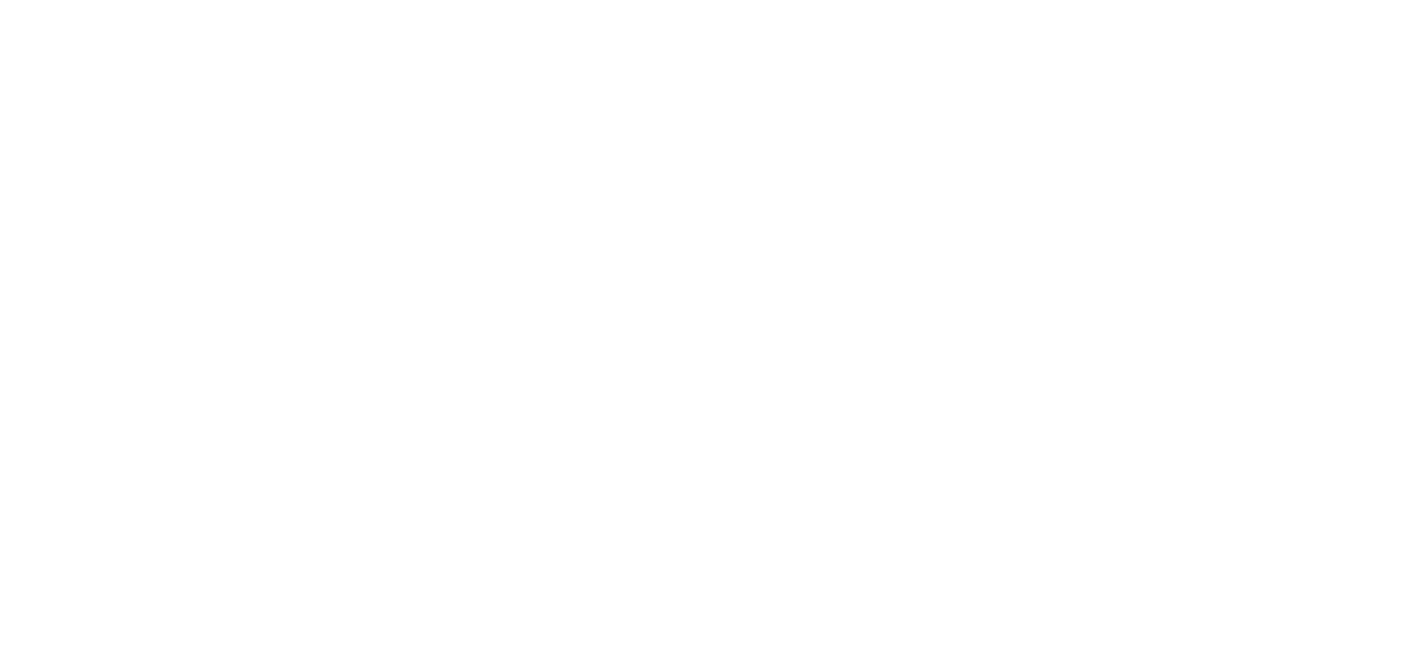 scroll, scrollTop: 0, scrollLeft: 0, axis: both 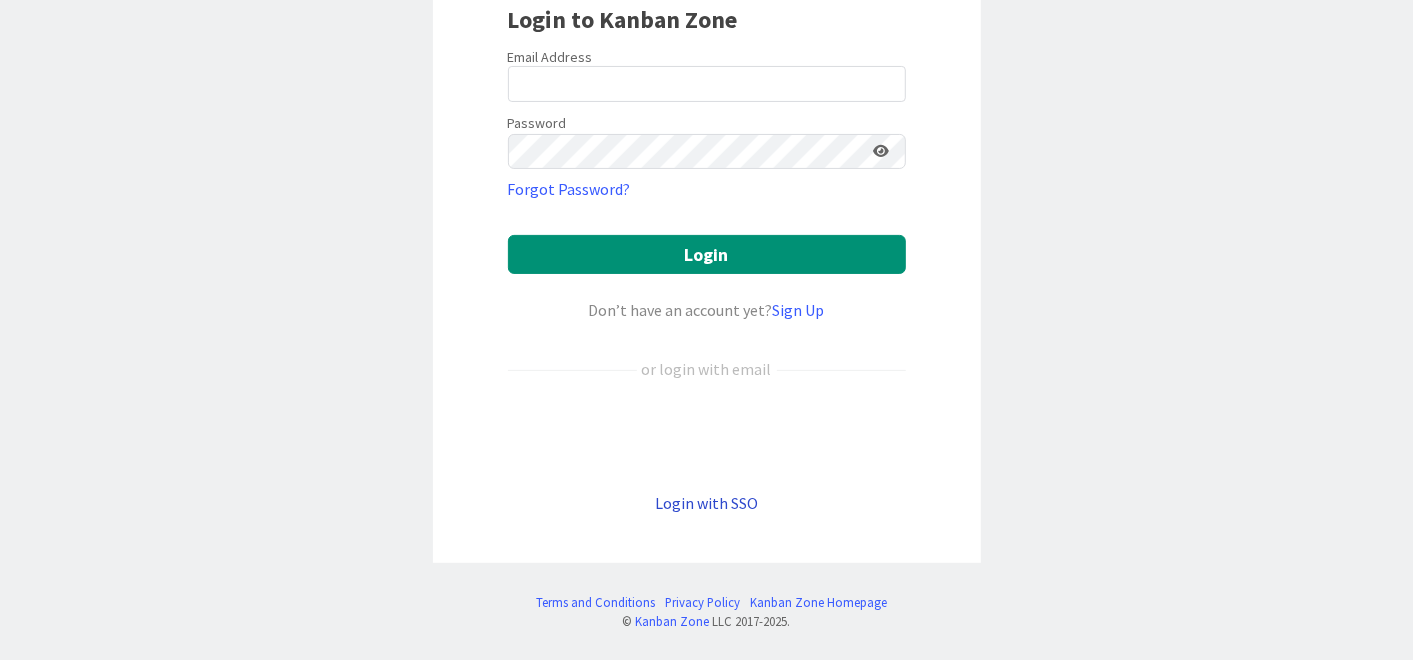 click on "Login with SSO" at bounding box center [706, 503] 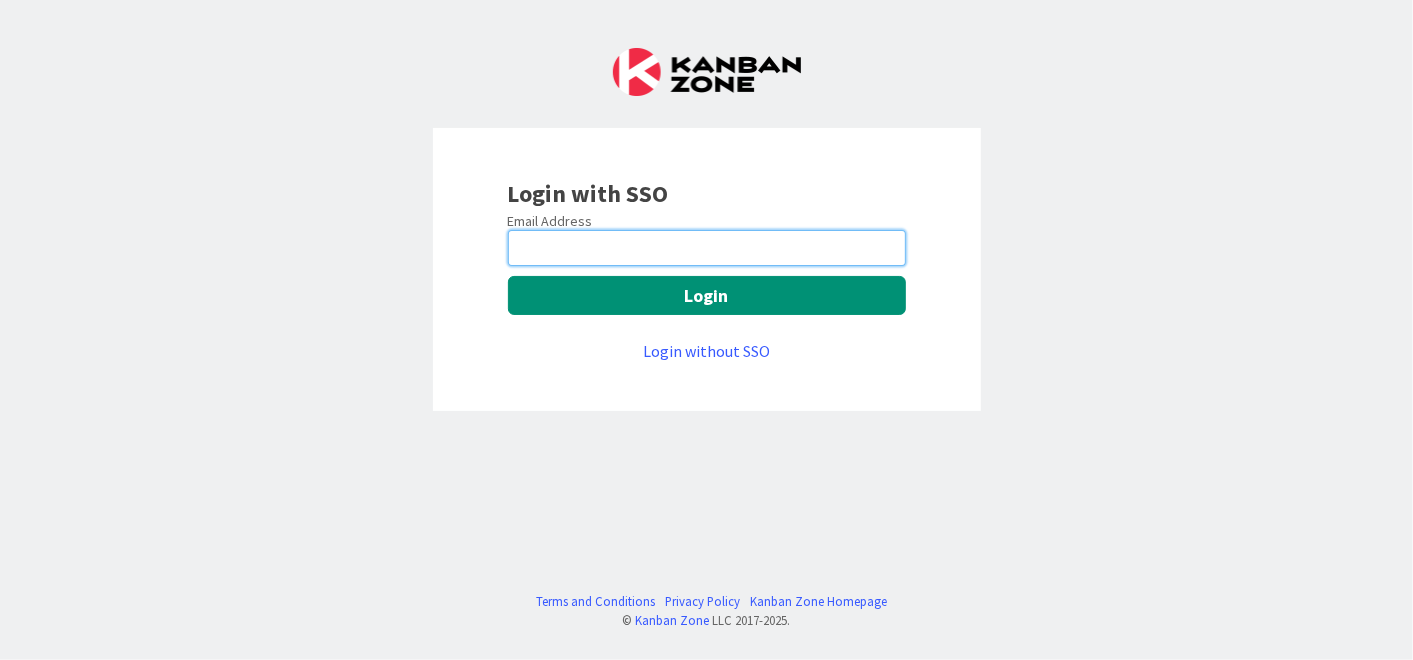 click at bounding box center [707, 248] 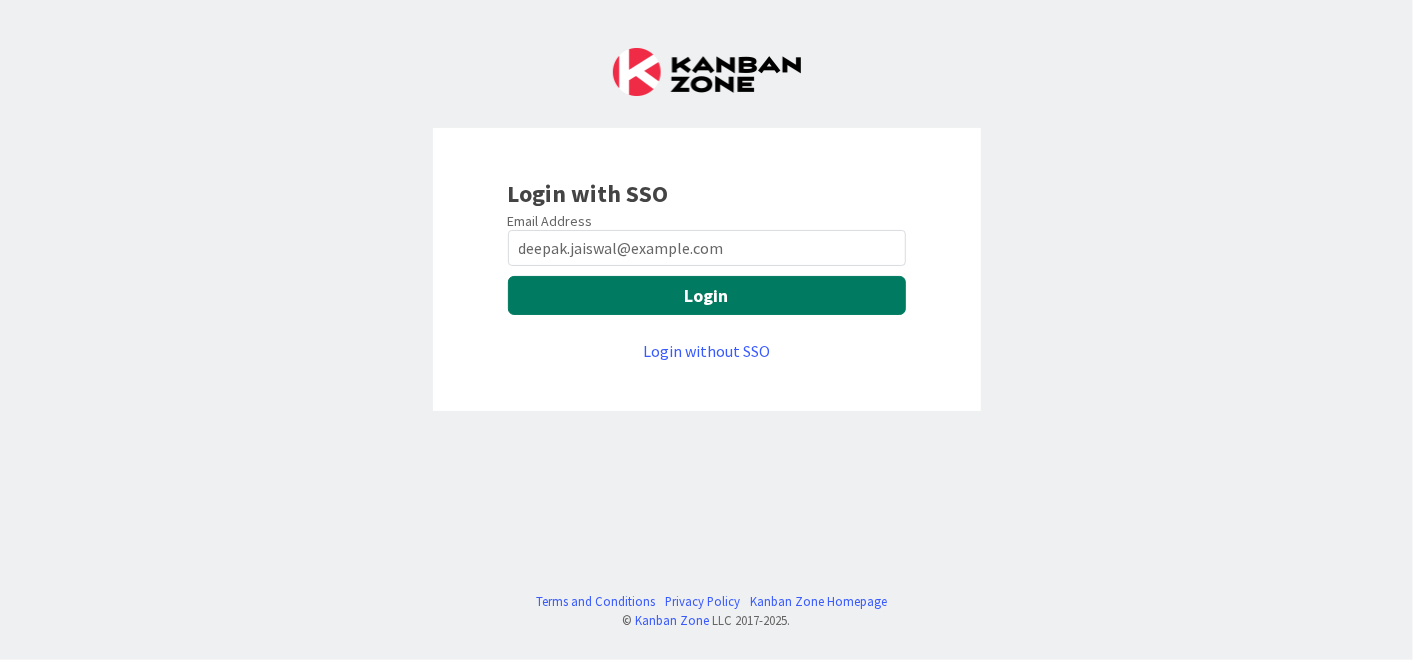 click on "Login" at bounding box center [707, 295] 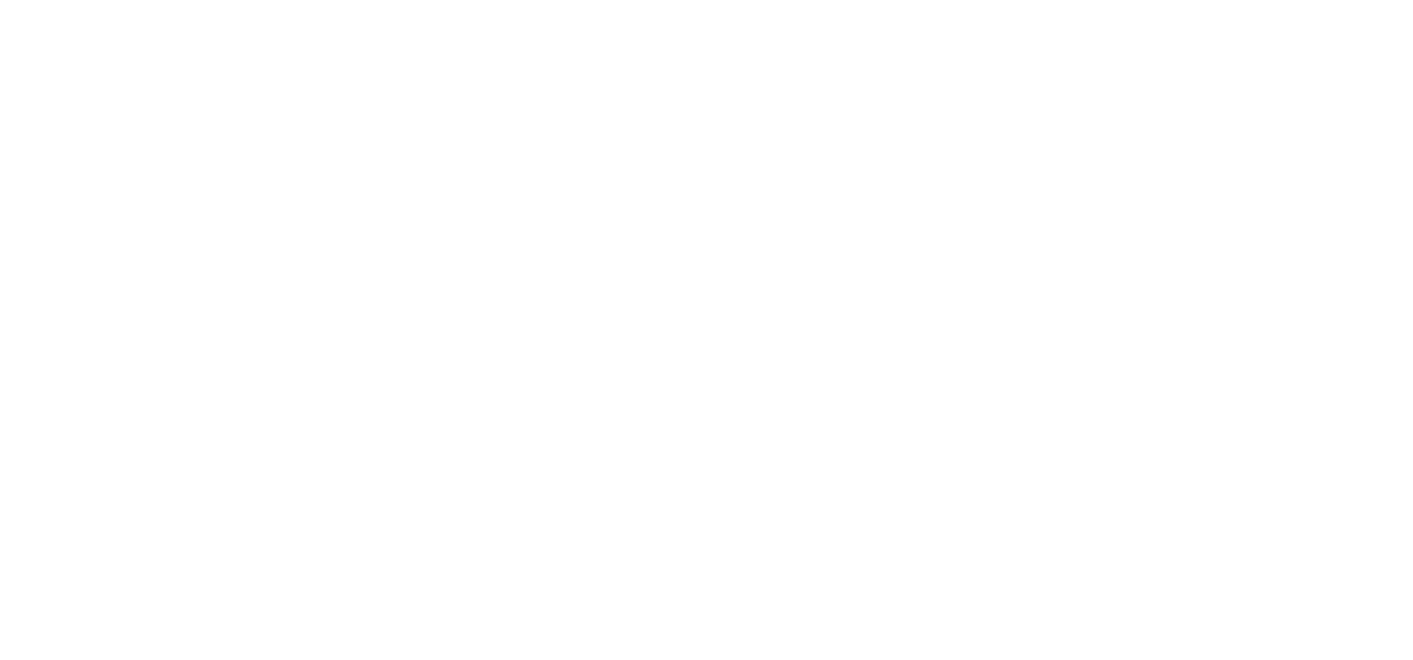 scroll, scrollTop: 0, scrollLeft: 0, axis: both 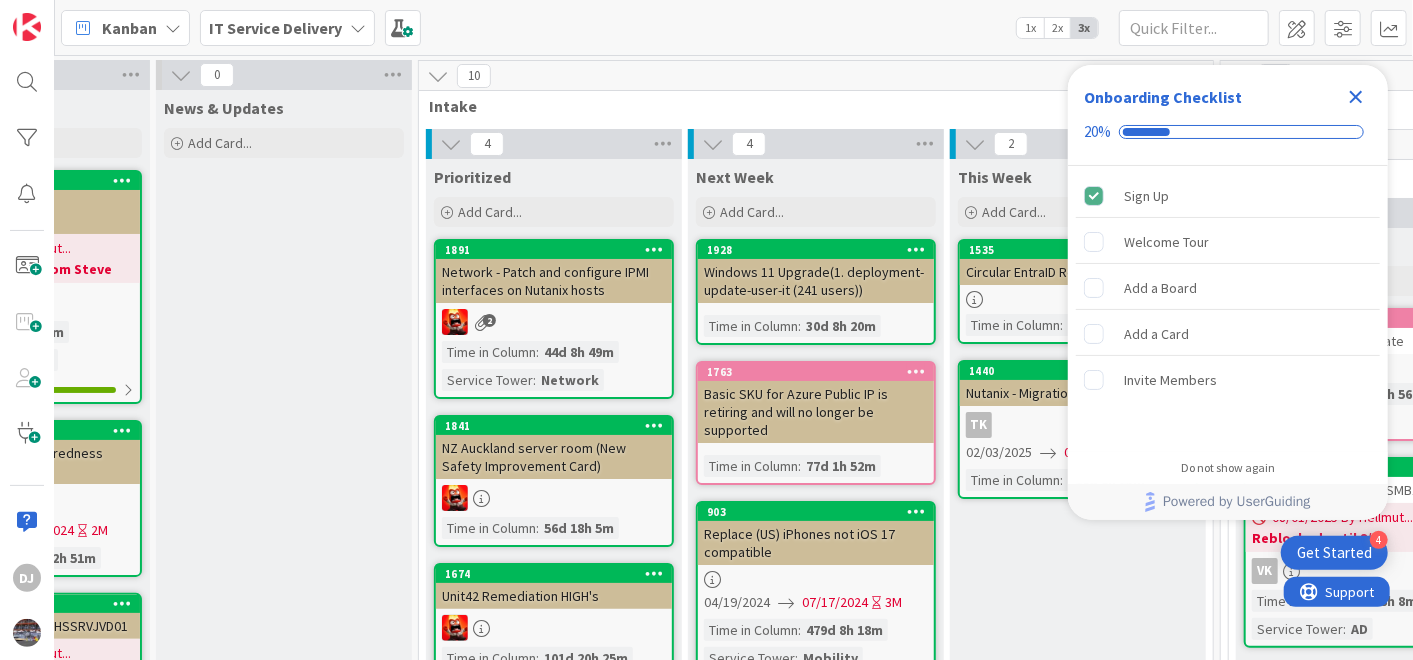 click 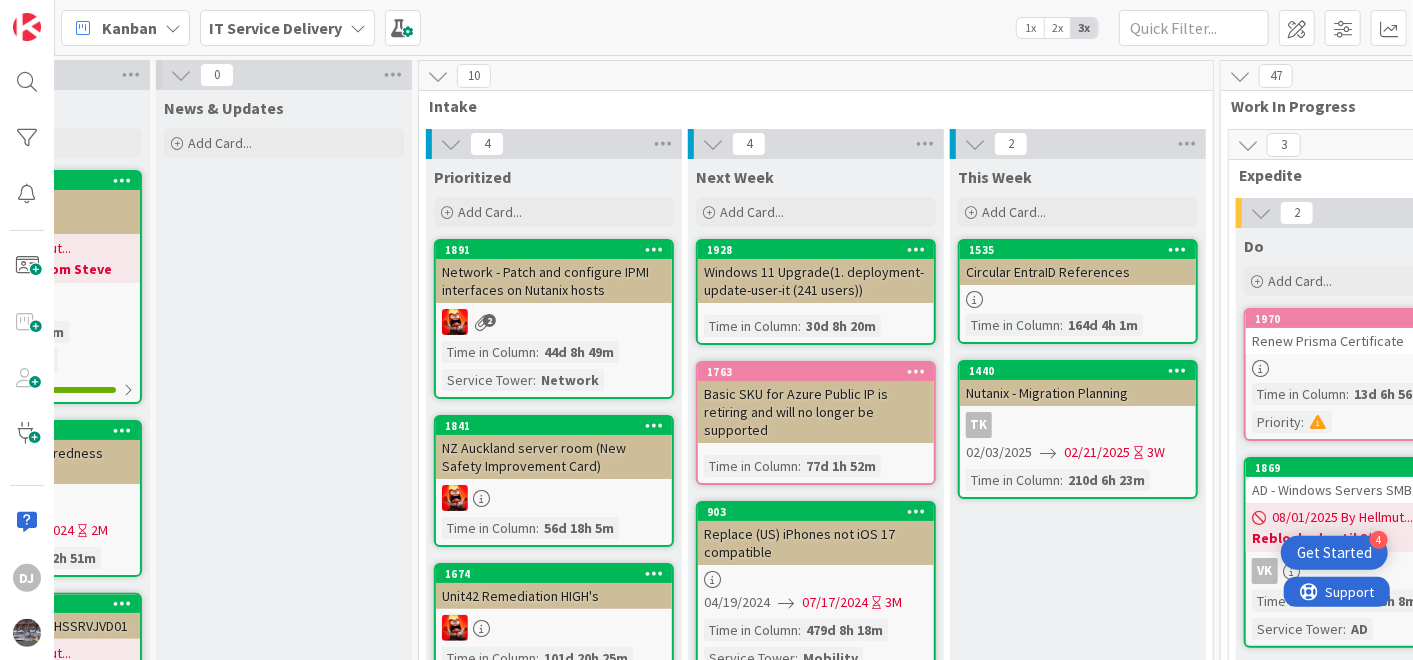 scroll, scrollTop: 0, scrollLeft: 0, axis: both 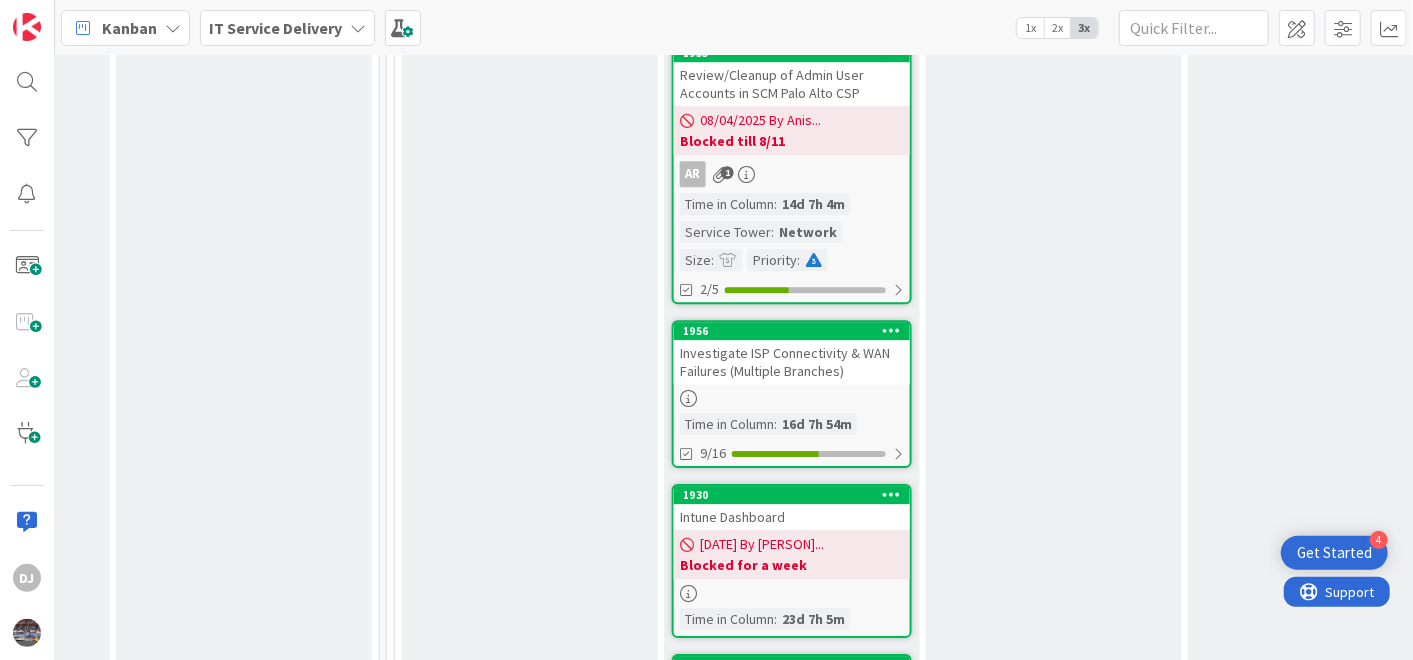 click on "Investigate ISP Connectivity & WAN Failures (Multiple Branches)" at bounding box center [792, 362] 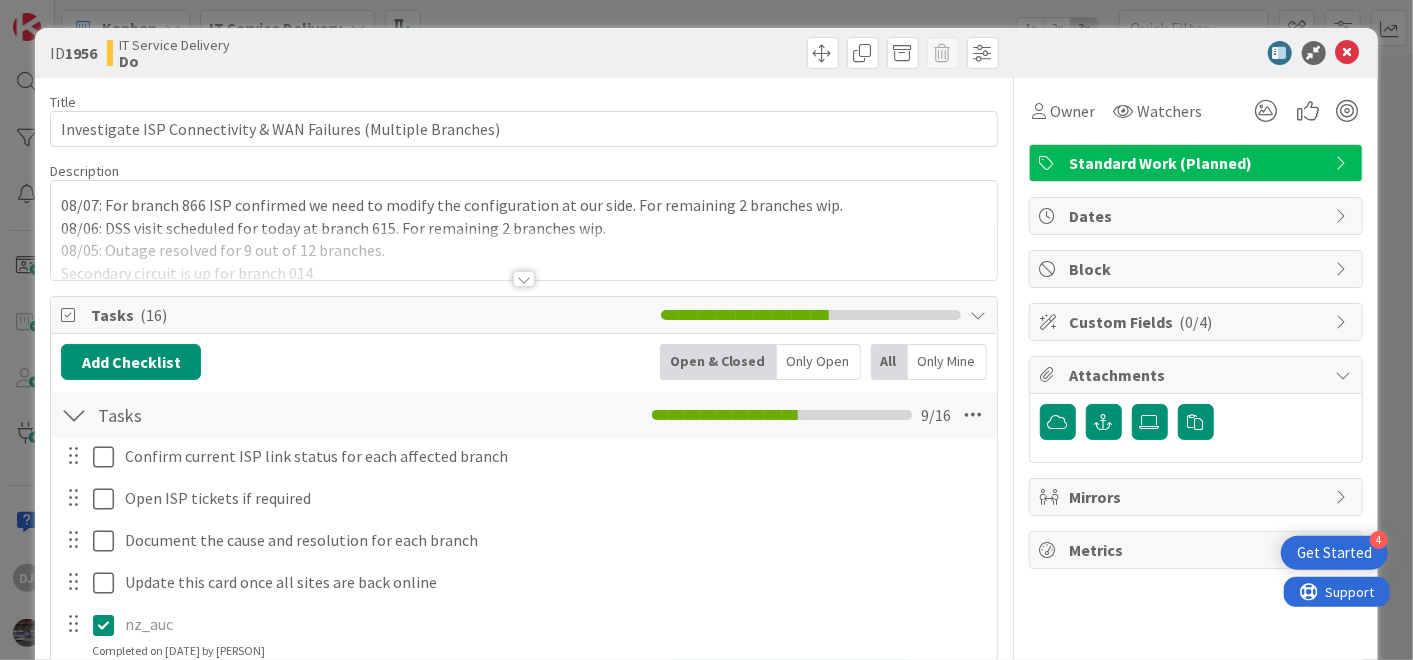 scroll, scrollTop: 0, scrollLeft: 0, axis: both 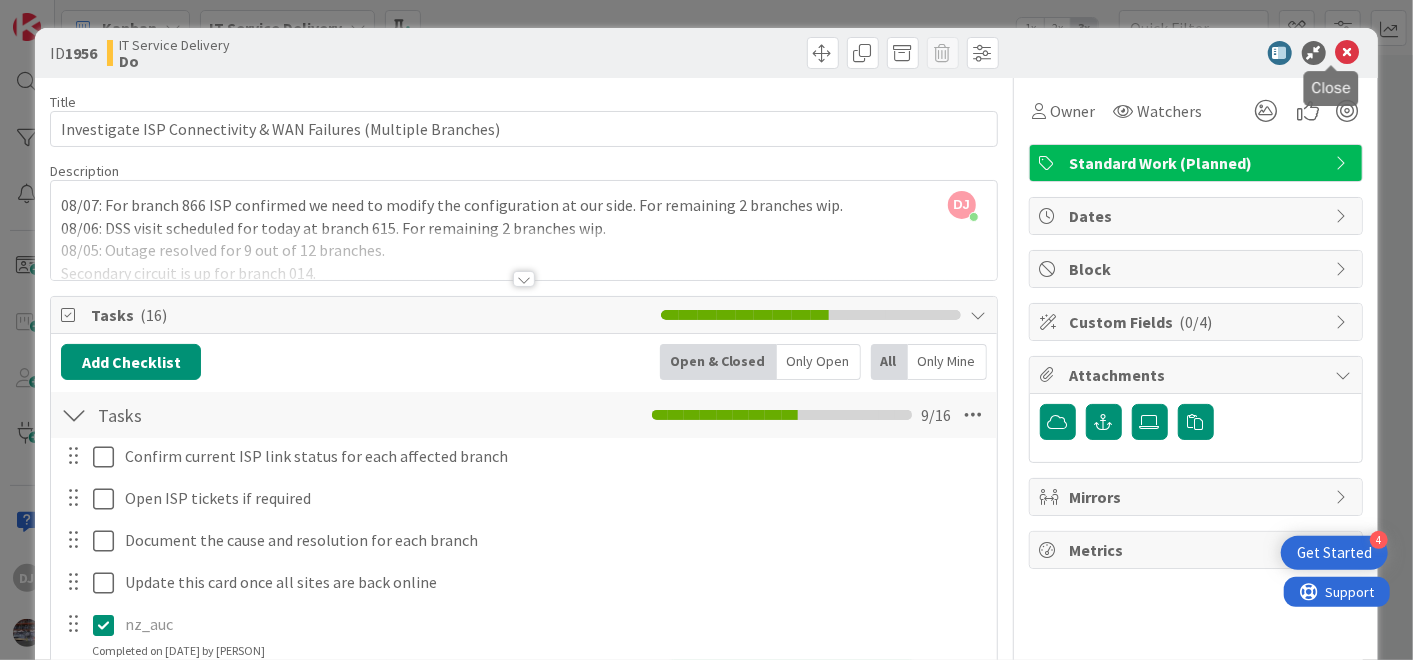 click at bounding box center [1348, 53] 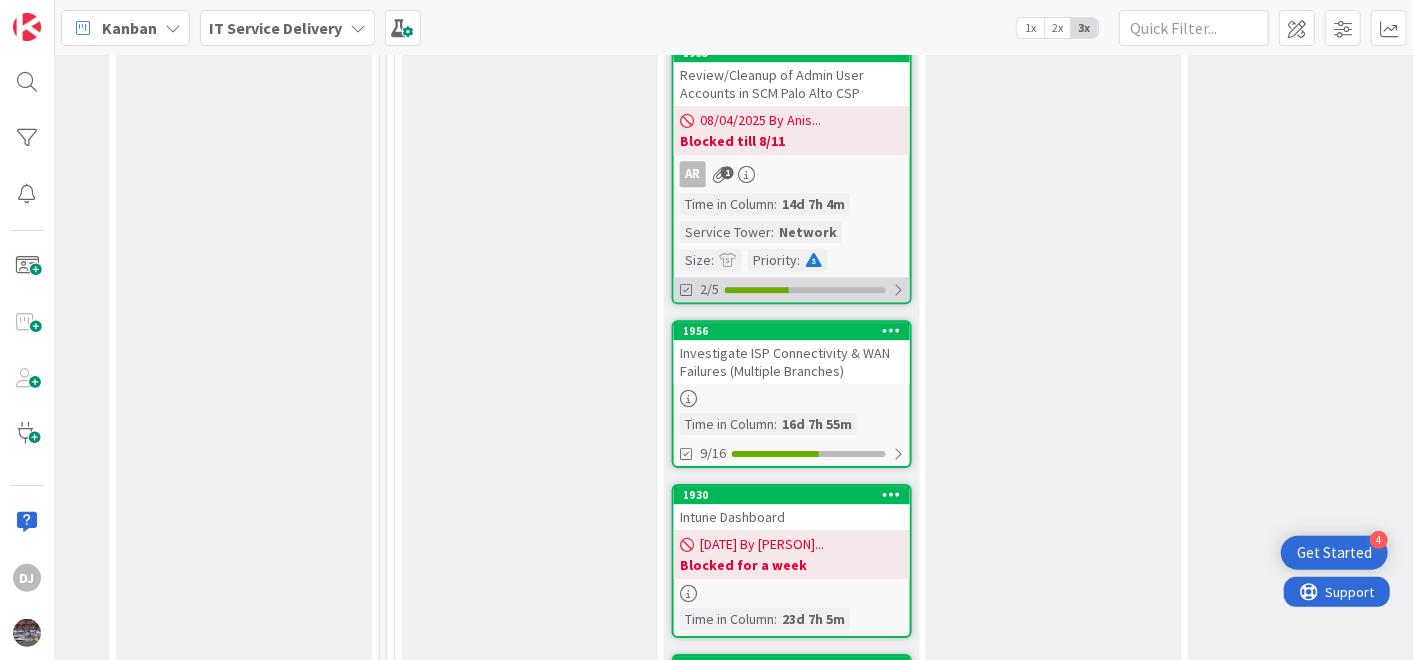 scroll, scrollTop: 0, scrollLeft: 0, axis: both 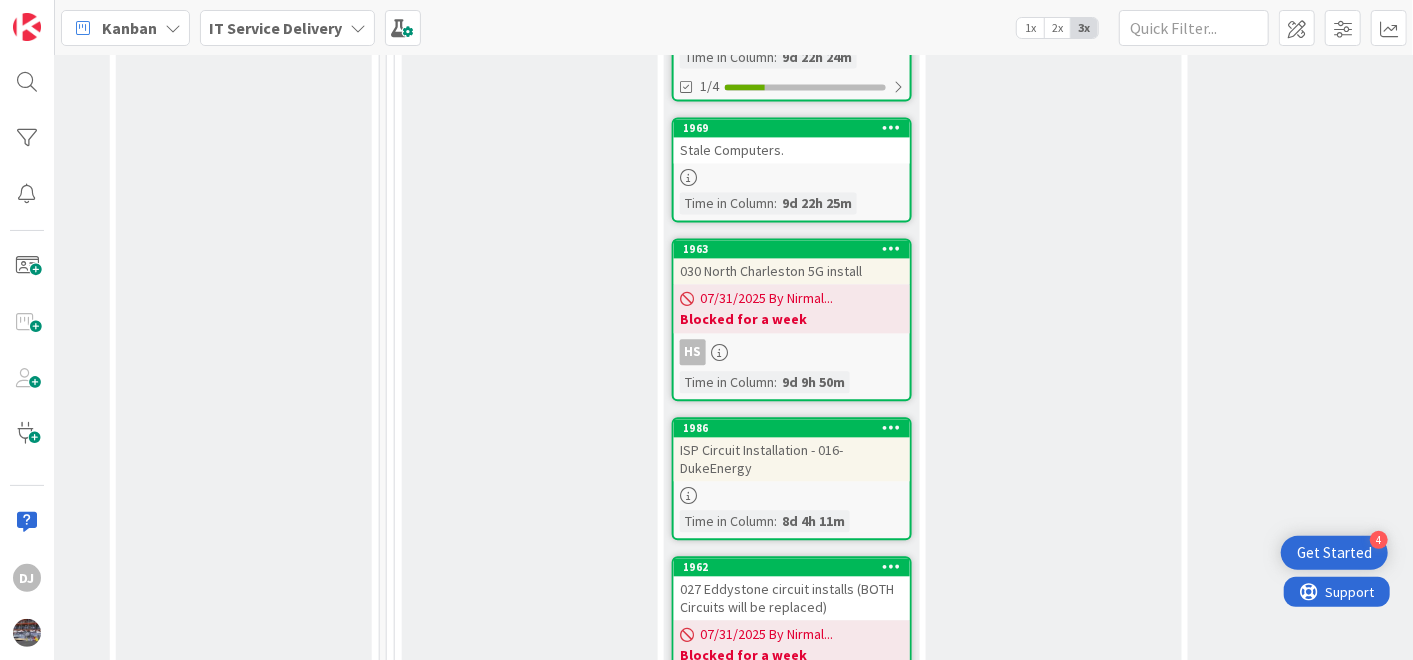 click on "030 North Charleston 5G install" at bounding box center (792, 271) 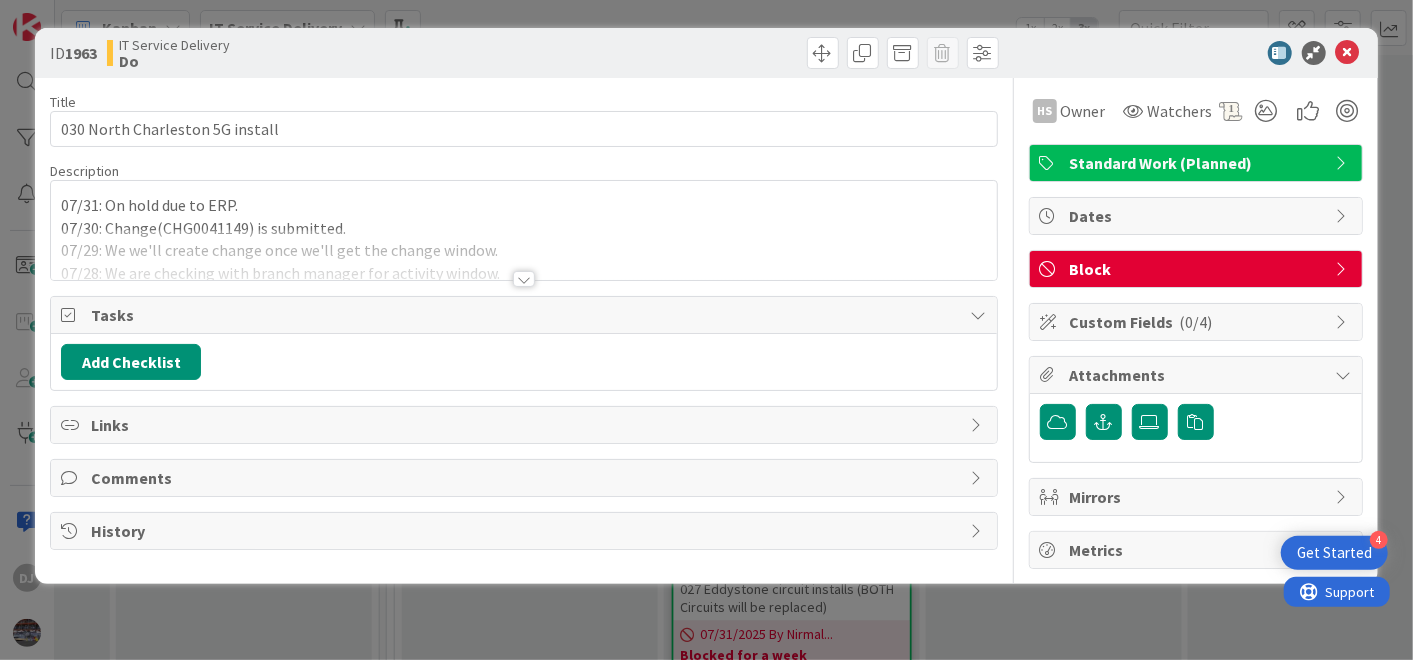 scroll, scrollTop: 0, scrollLeft: 0, axis: both 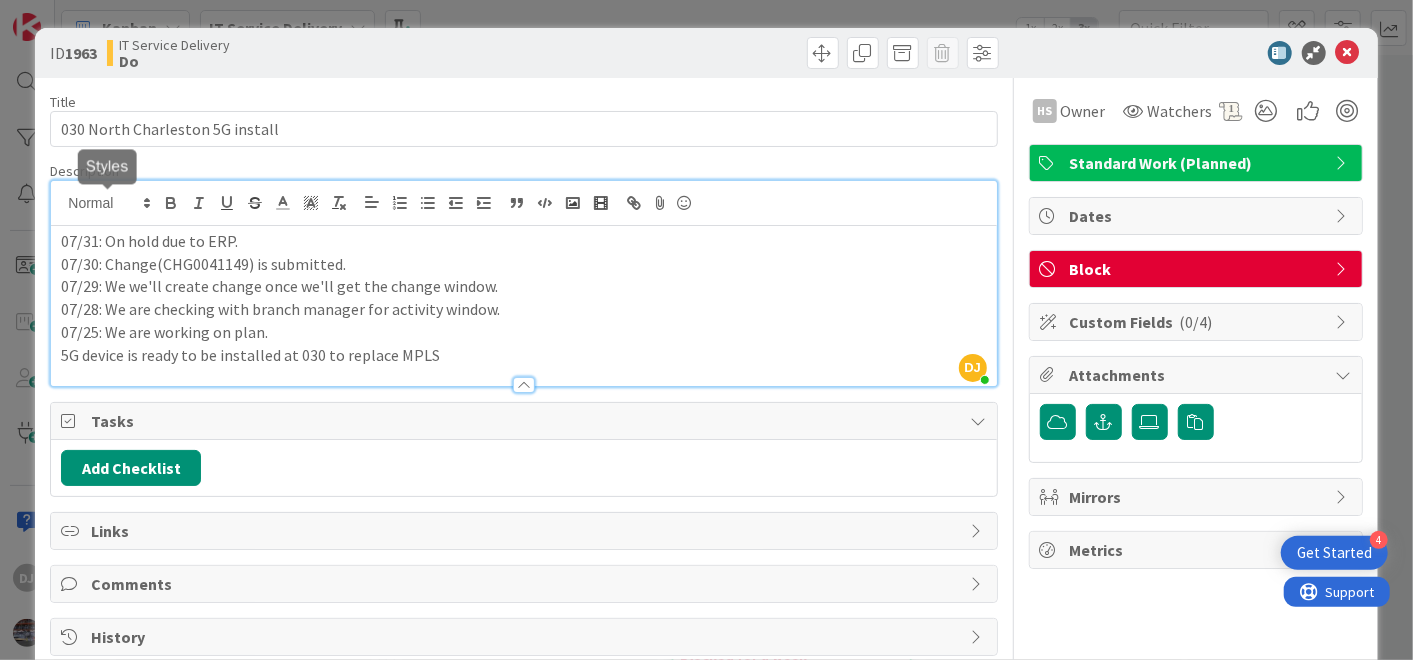 click on "[PERSON] just joined [DATE]: On hold due to ERP. [DATE]: Change(CHG0041149) is submitted. [DATE]: We we'll create change once we'll get the change window. [DATE]: We are checking with branch manager for activity window. [DATE]: We are working on plan. 5G device is ready to be installed at [NUMBER] to replace MPLS" at bounding box center (523, 283) 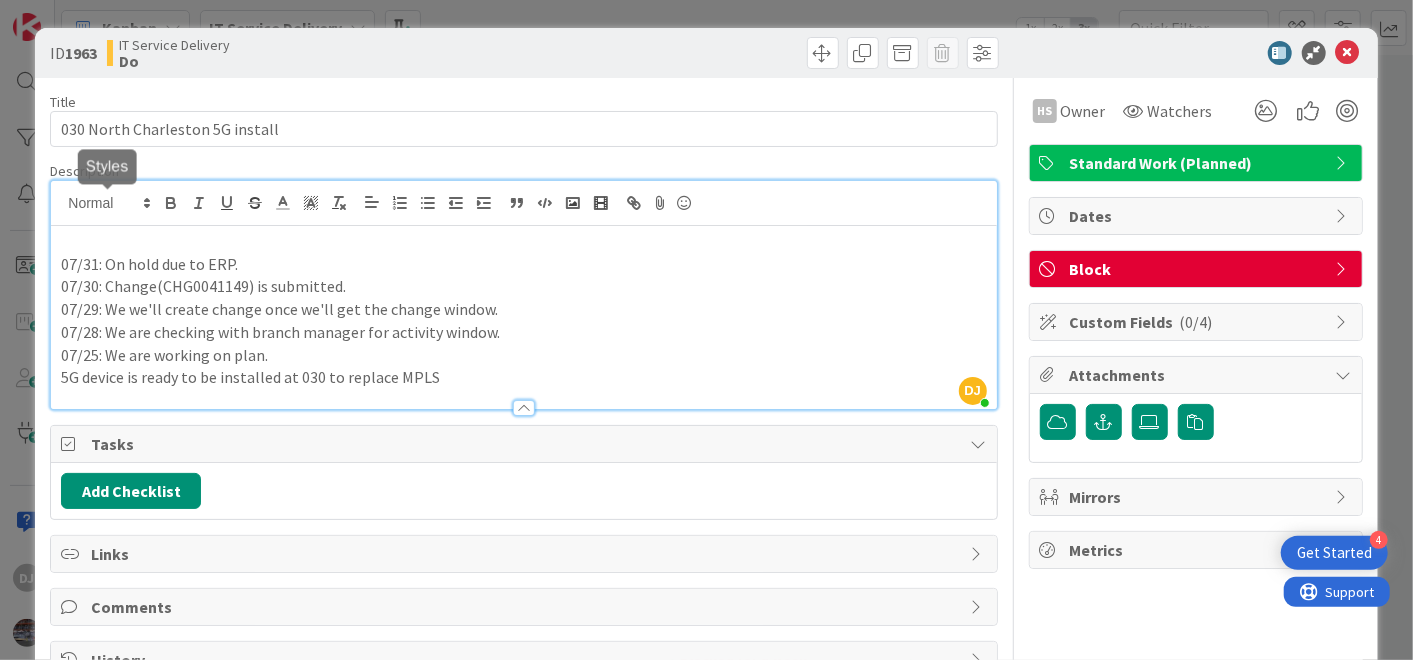 type 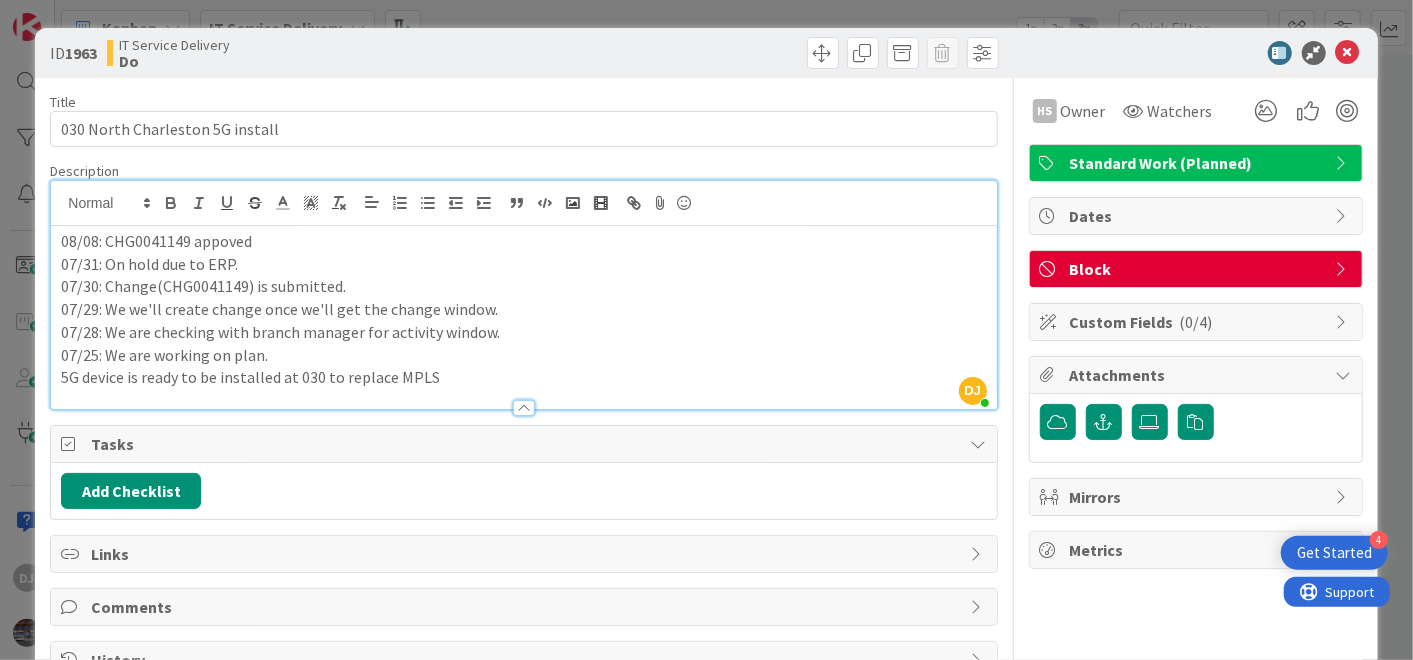 click on "08/08: CHG0041149 appoved" at bounding box center (523, 241) 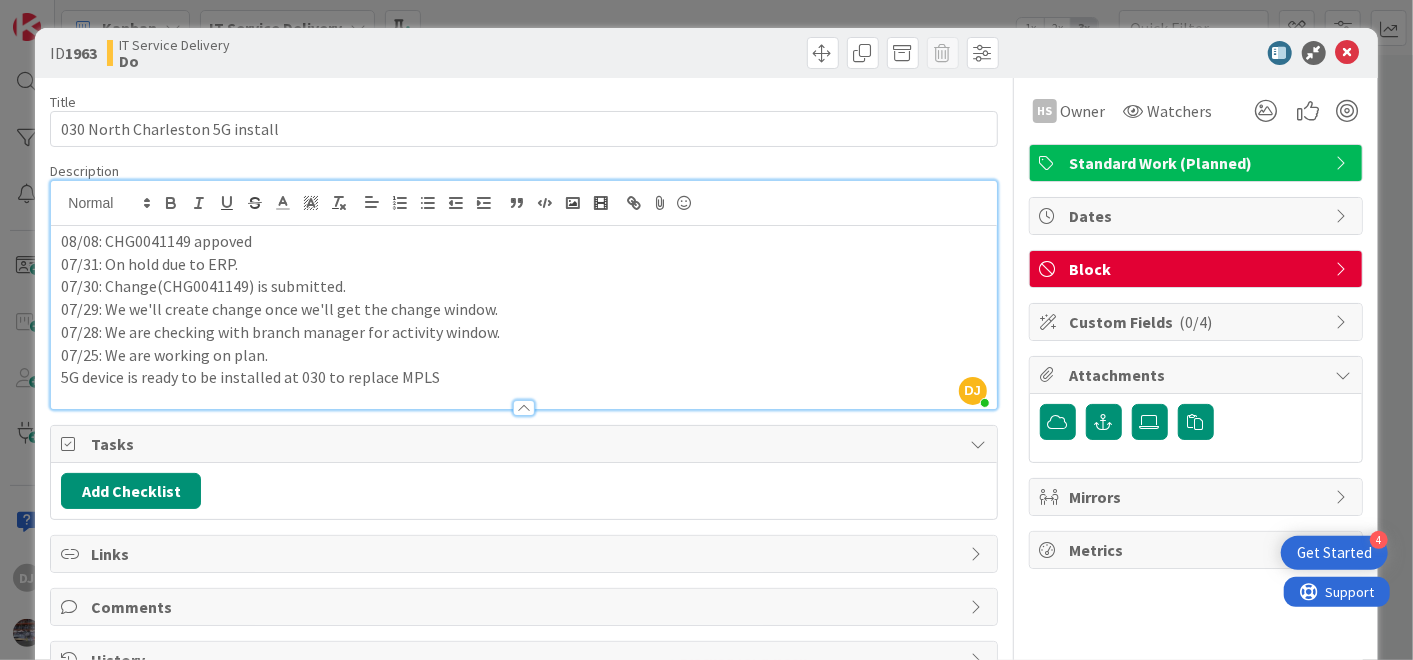 click on "08/08: CHG0041149 appoved" at bounding box center (523, 241) 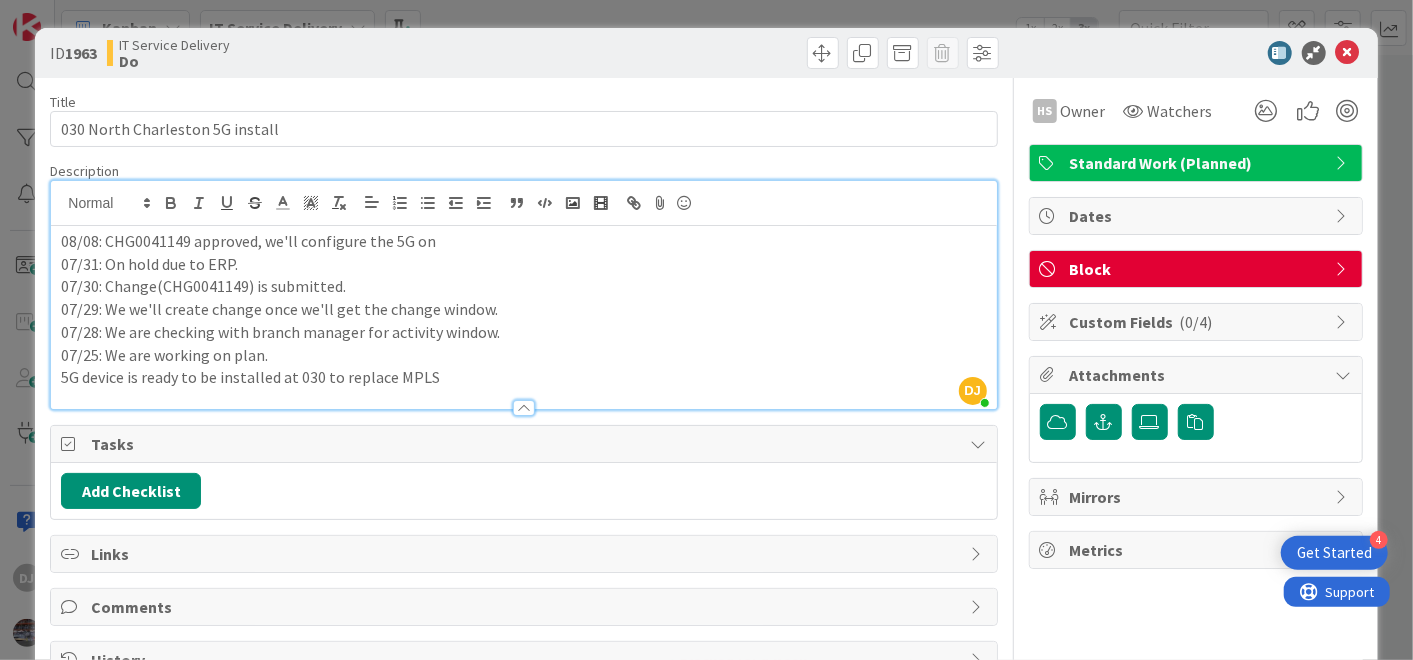 click on "08/08: CHG0041149 approved, we'll configure the 5G on" at bounding box center (523, 241) 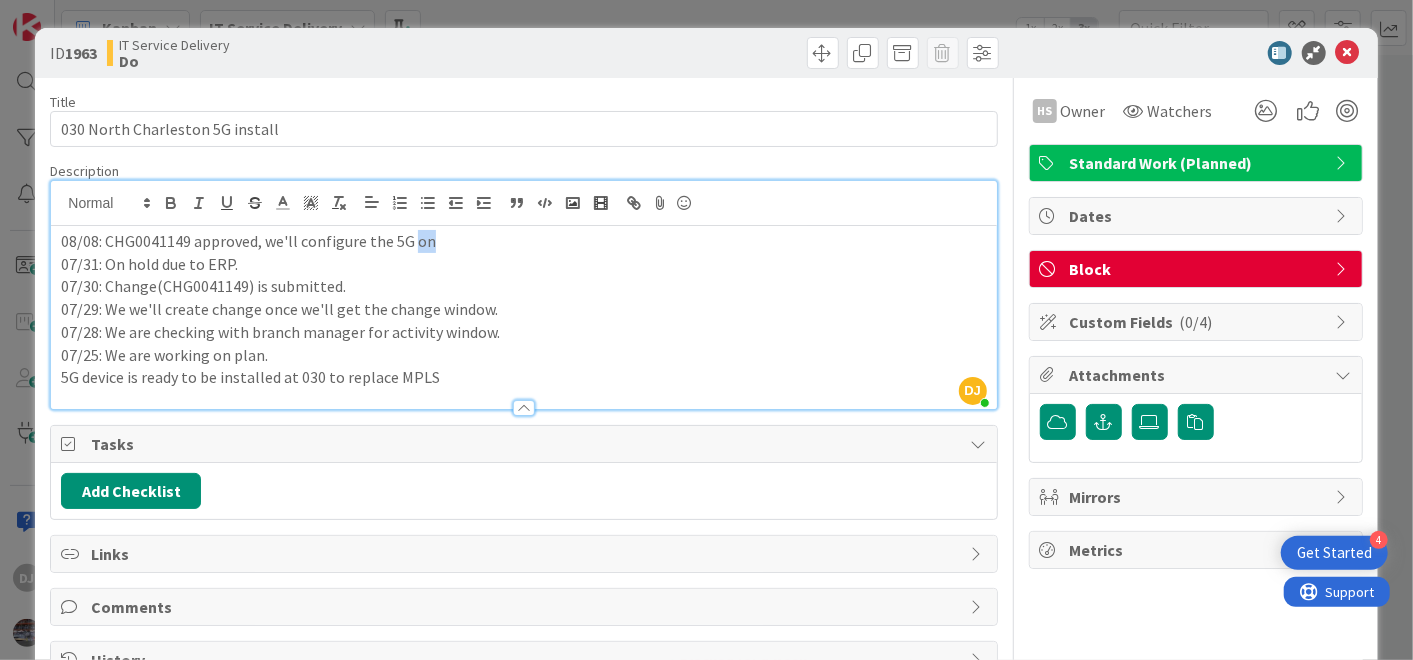 click on "08/08: CHG0041149 approved, we'll configure the 5G on" at bounding box center [523, 241] 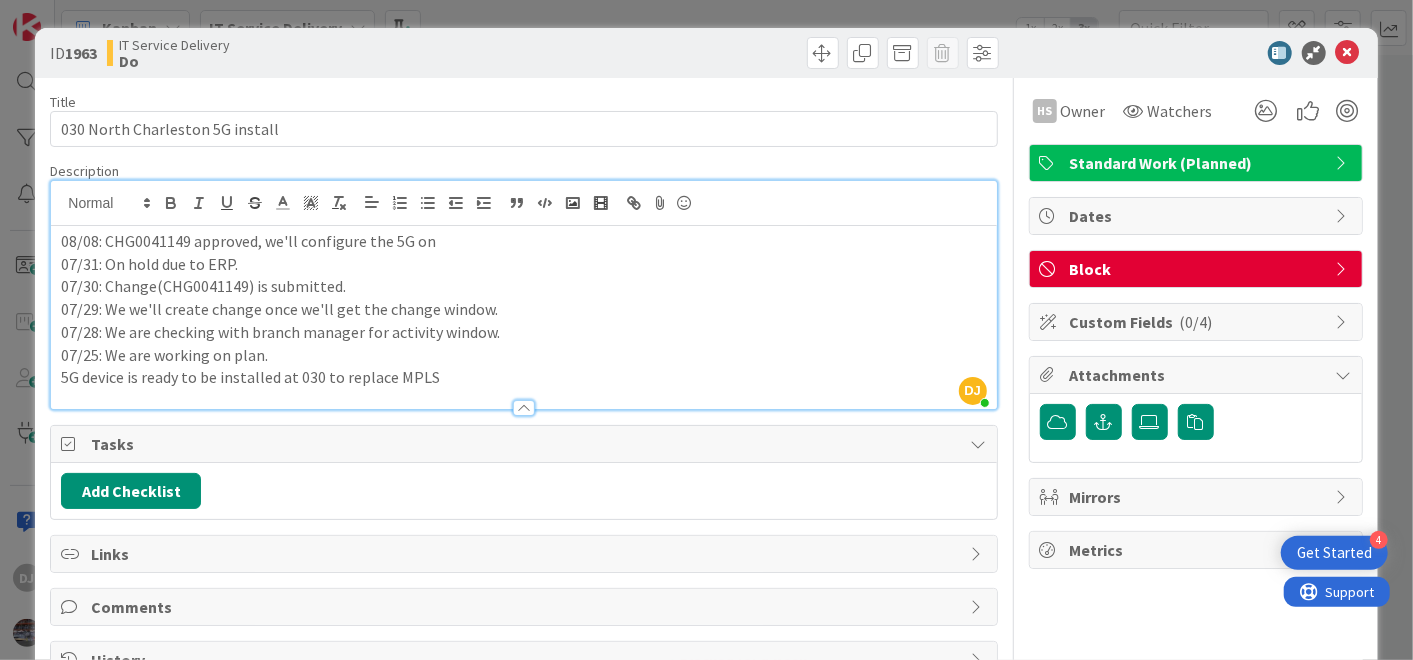 click on "08/08: CHG0041149 approved, we'll configure the 5G on" at bounding box center [523, 241] 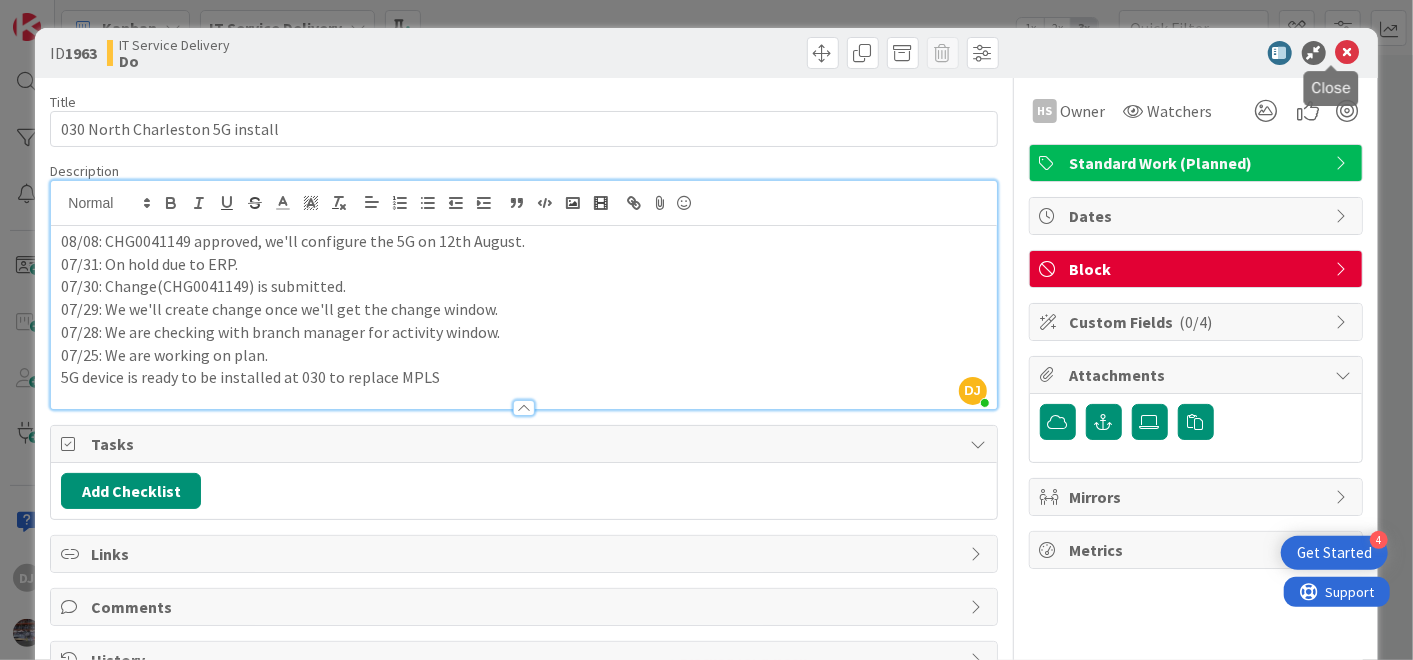 click at bounding box center [1348, 53] 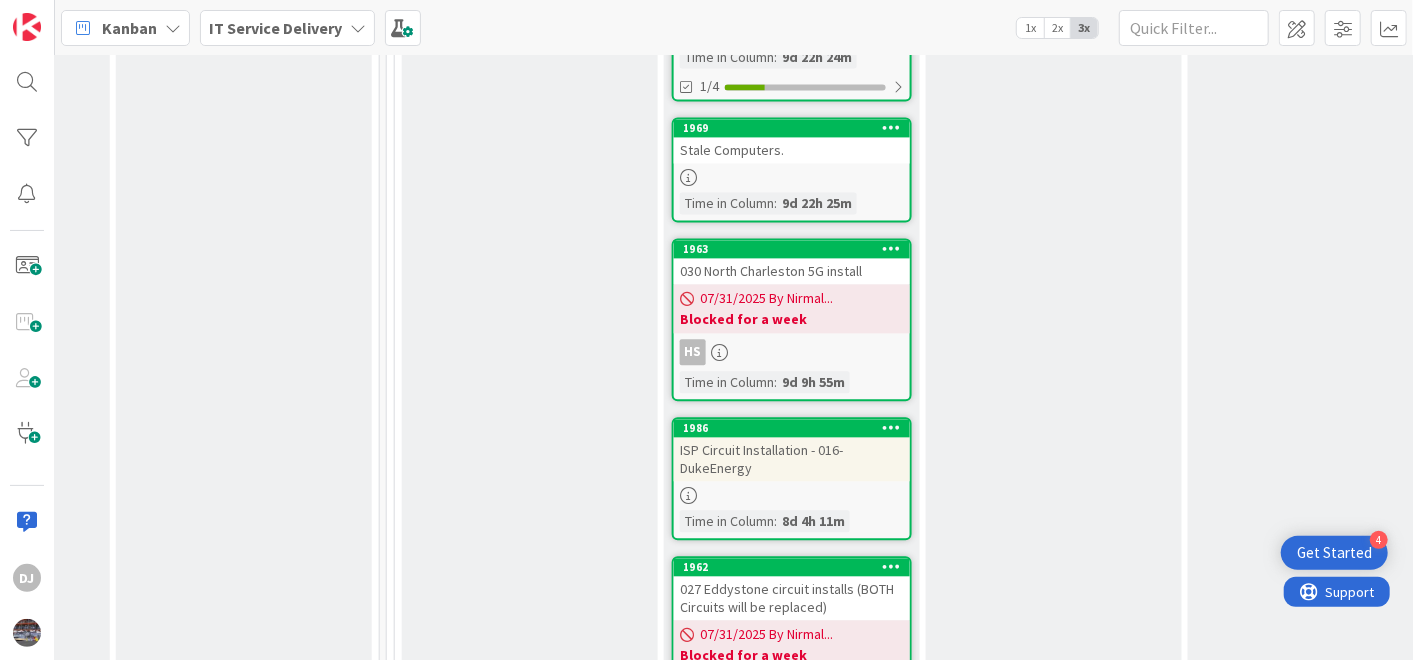 scroll, scrollTop: 0, scrollLeft: 0, axis: both 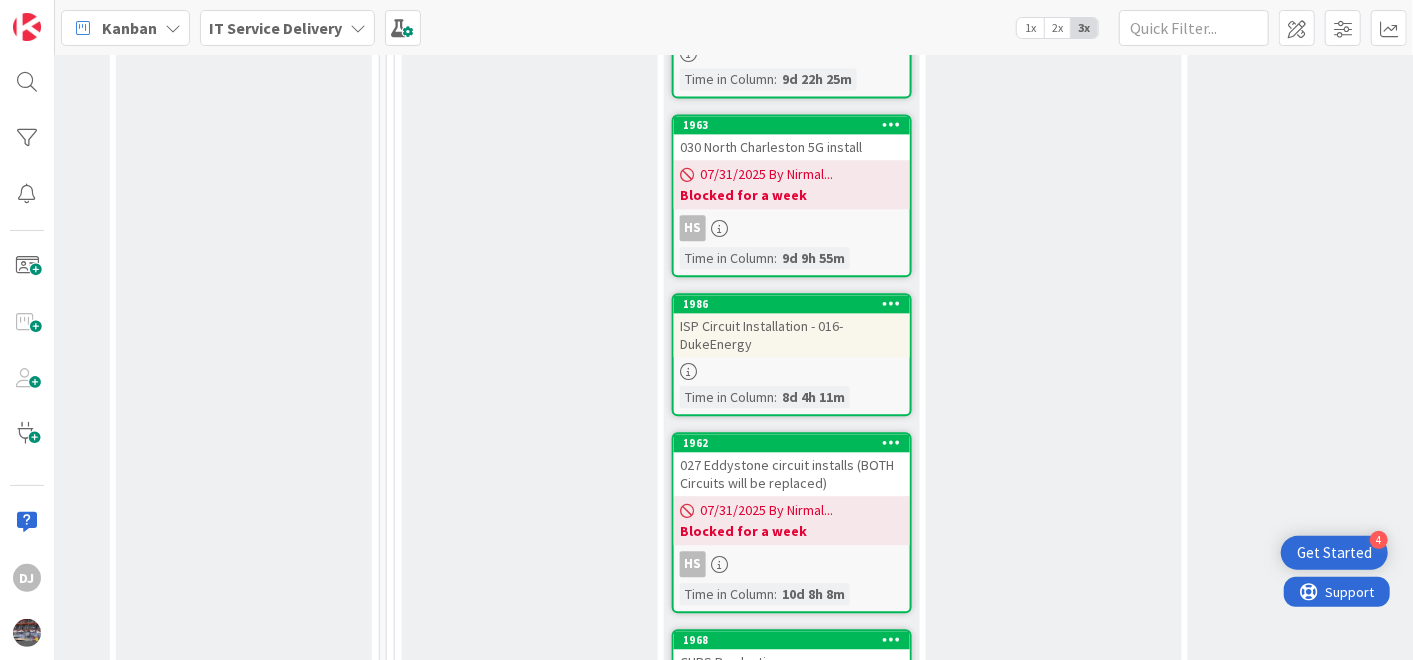 click on "027 Eddystone circuit installs (BOTH Circuits will be replaced)" at bounding box center (792, 474) 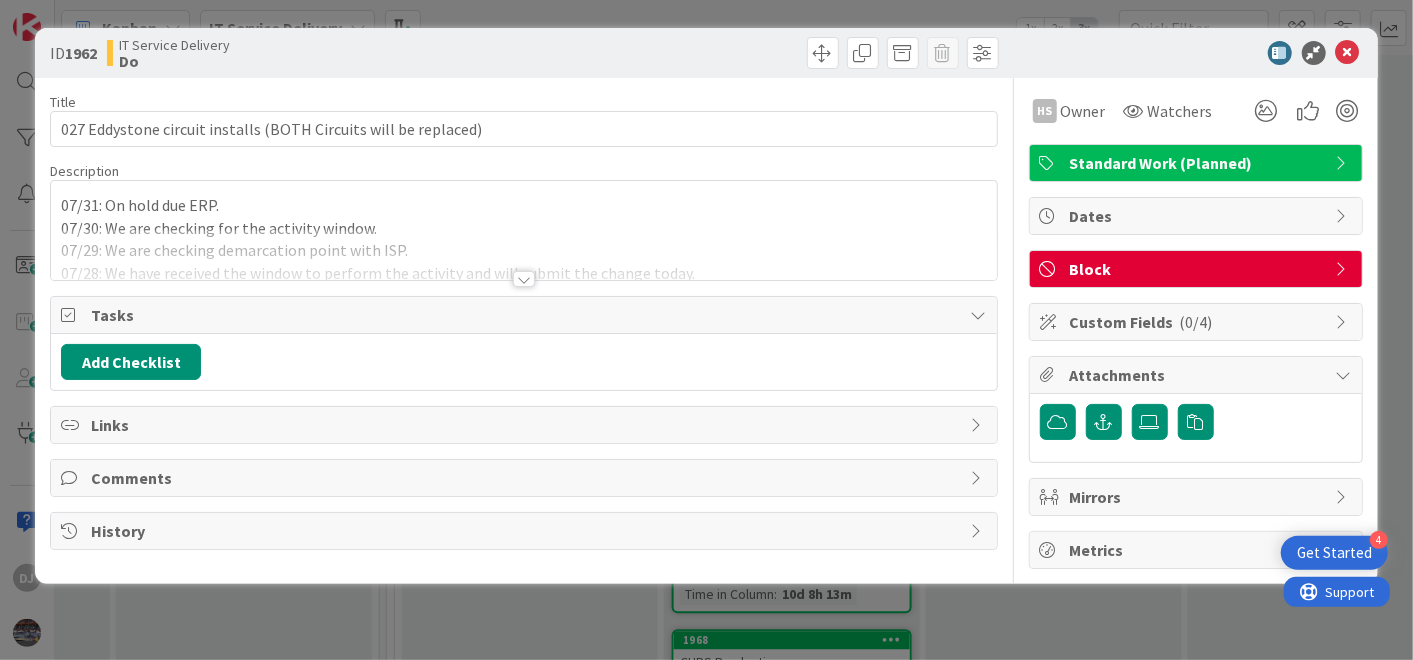 scroll, scrollTop: 0, scrollLeft: 0, axis: both 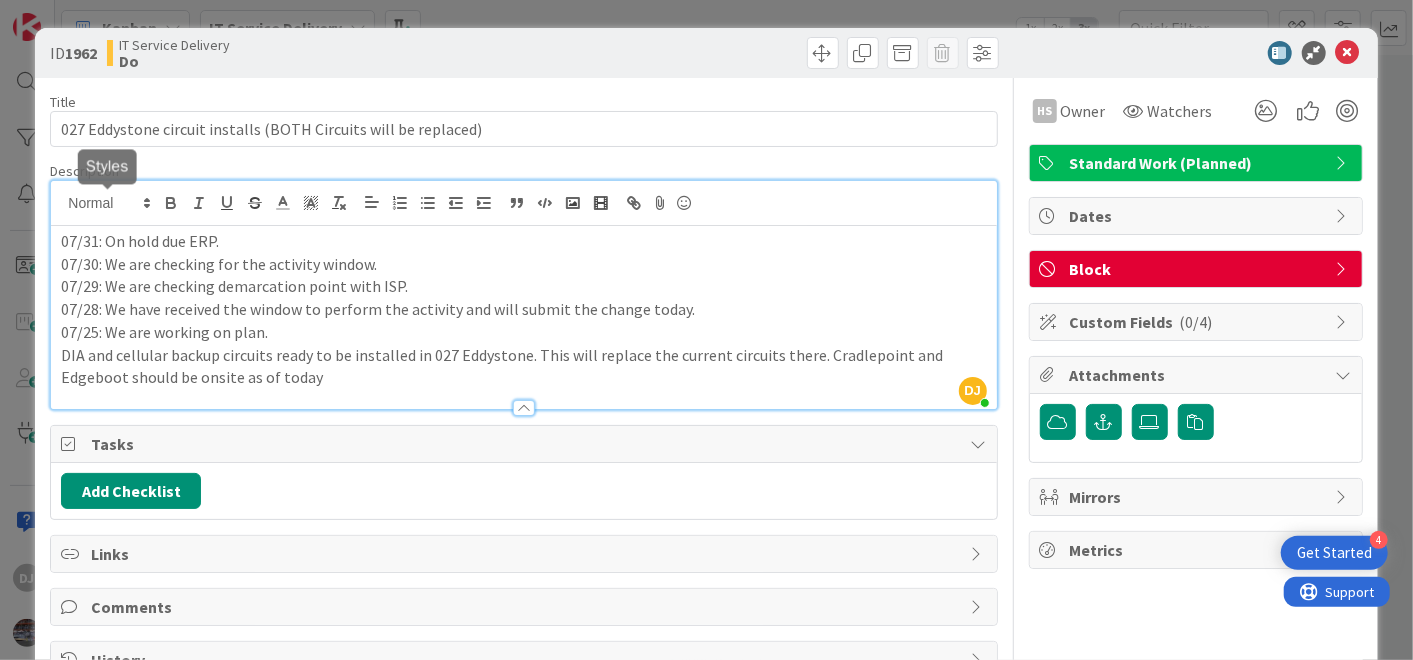 click on "[PERSON] just joined [DATE]: On hold due ERP. [DATE]: We are checking for the activity window. [DATE]: We are checking demarcation point with ISP. [DATE]: We have received the window to perform the activity and will submit the change today. [DATE]: We are working on plan. DIA and cellular backup circuits ready to be installed in [NUMBER] [CITY]. This will replace the current circuits there. Cradlepoint and Edgeboot should be onsite as of today" at bounding box center (523, 295) 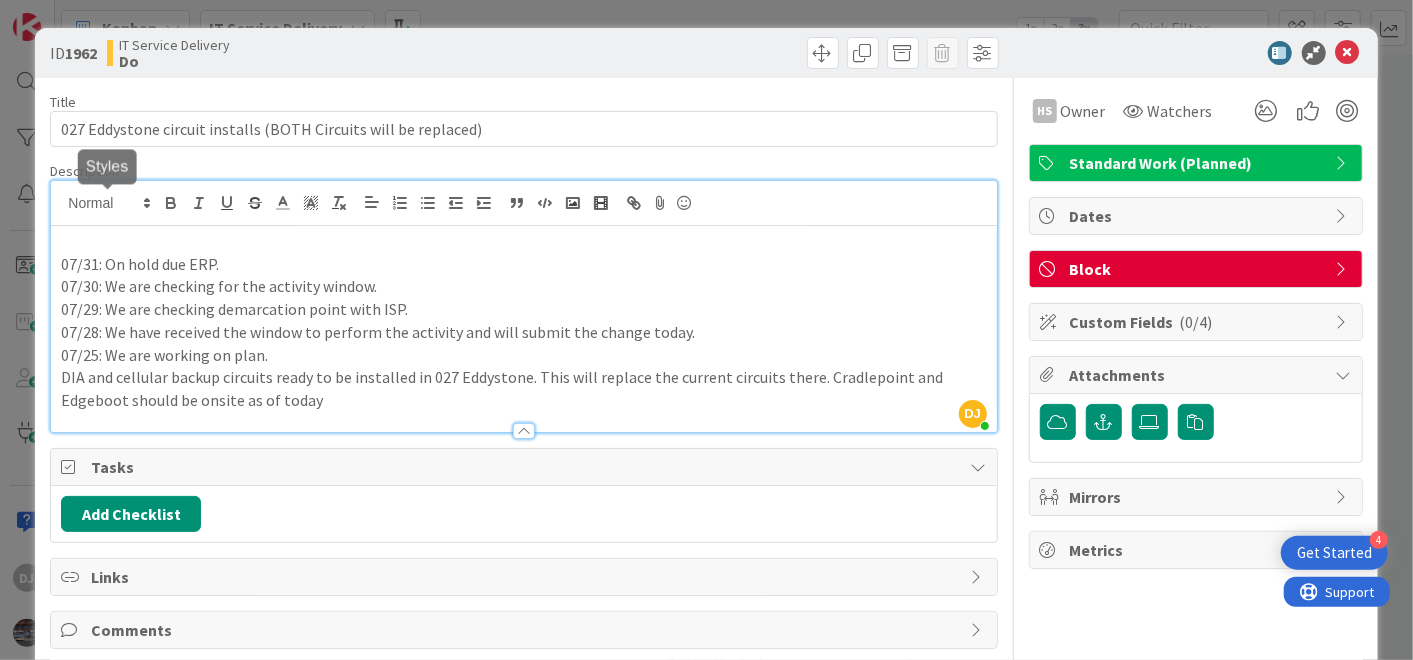 type 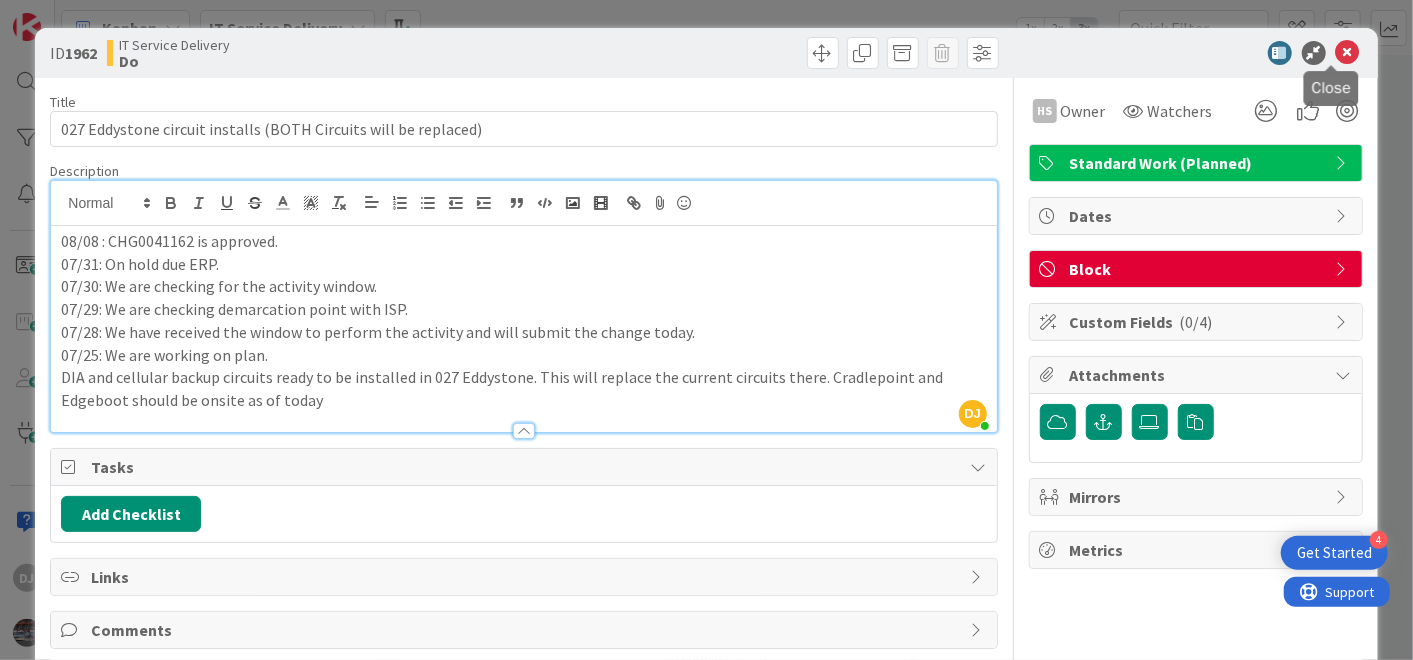 click at bounding box center [1348, 53] 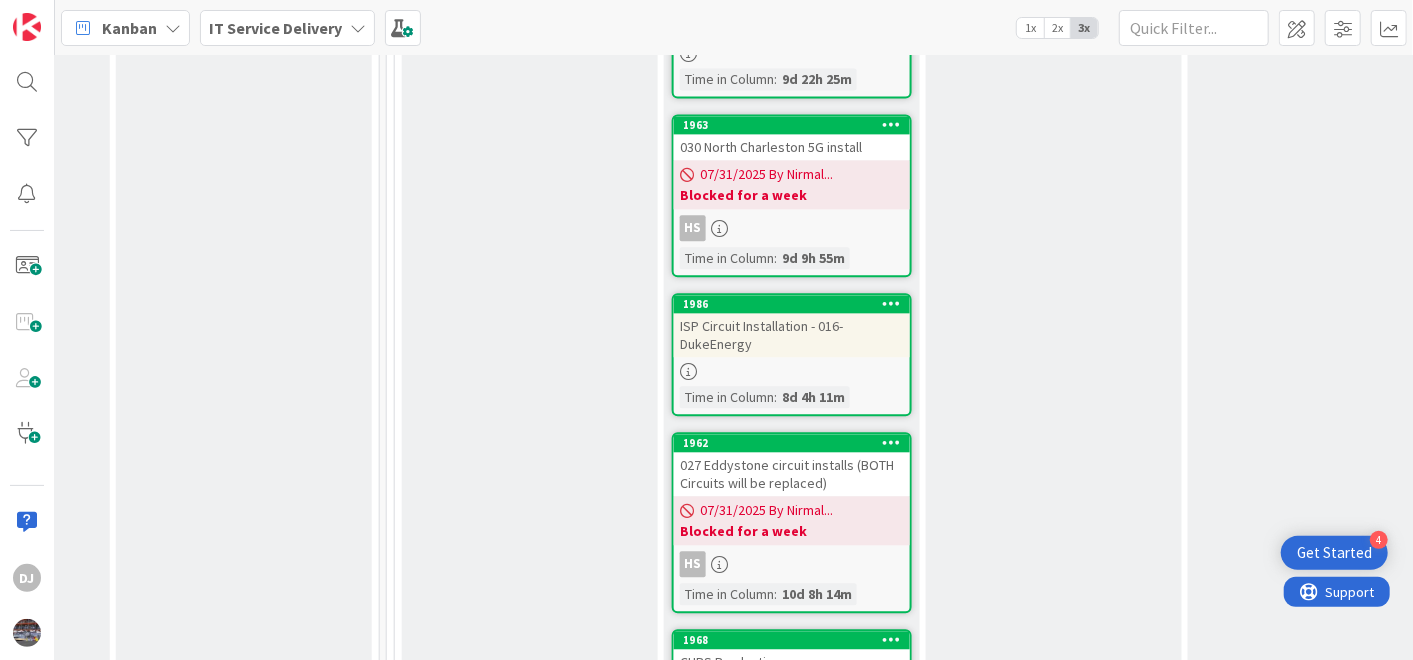 scroll, scrollTop: 0, scrollLeft: 0, axis: both 